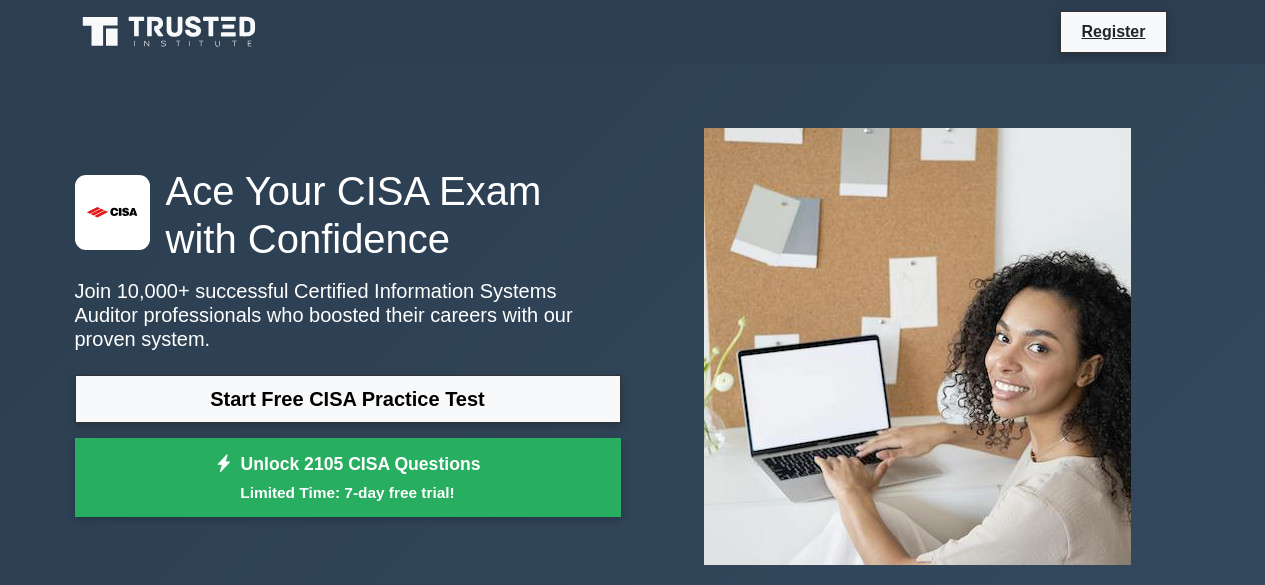 scroll, scrollTop: 0, scrollLeft: 0, axis: both 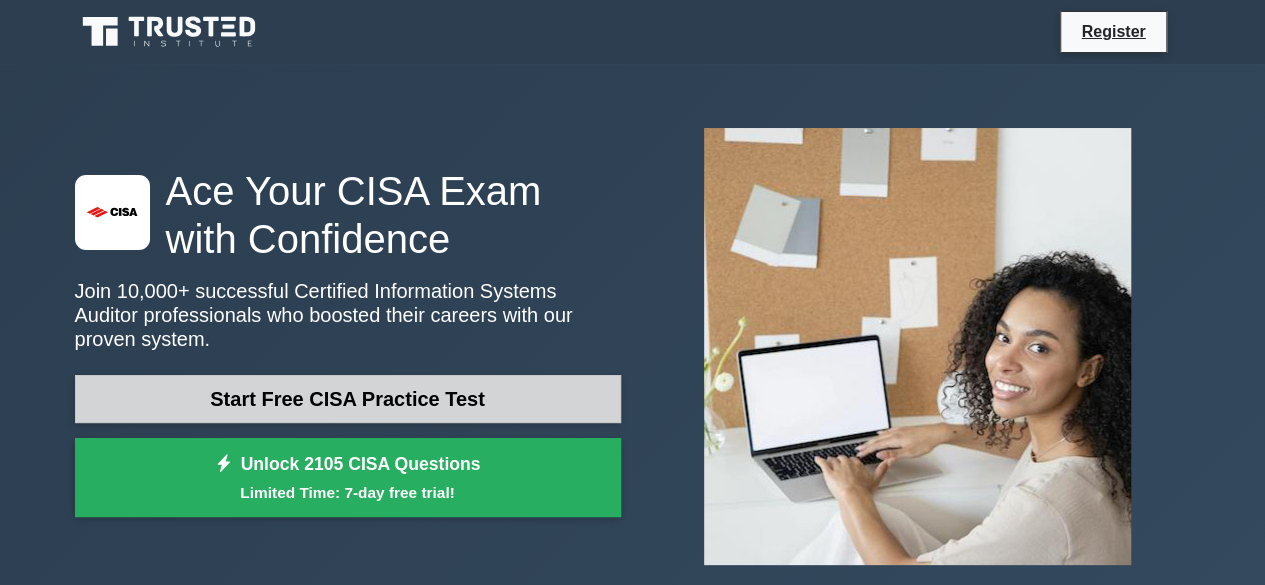 click on "Start Free CISA Practice Test" at bounding box center (348, 399) 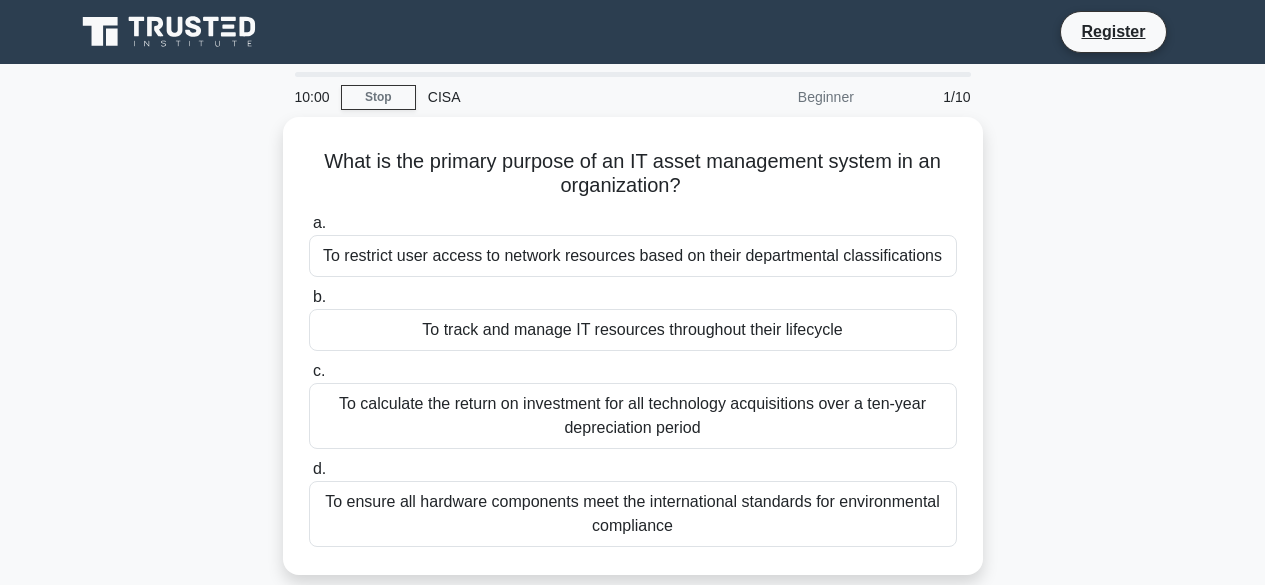 scroll, scrollTop: 0, scrollLeft: 0, axis: both 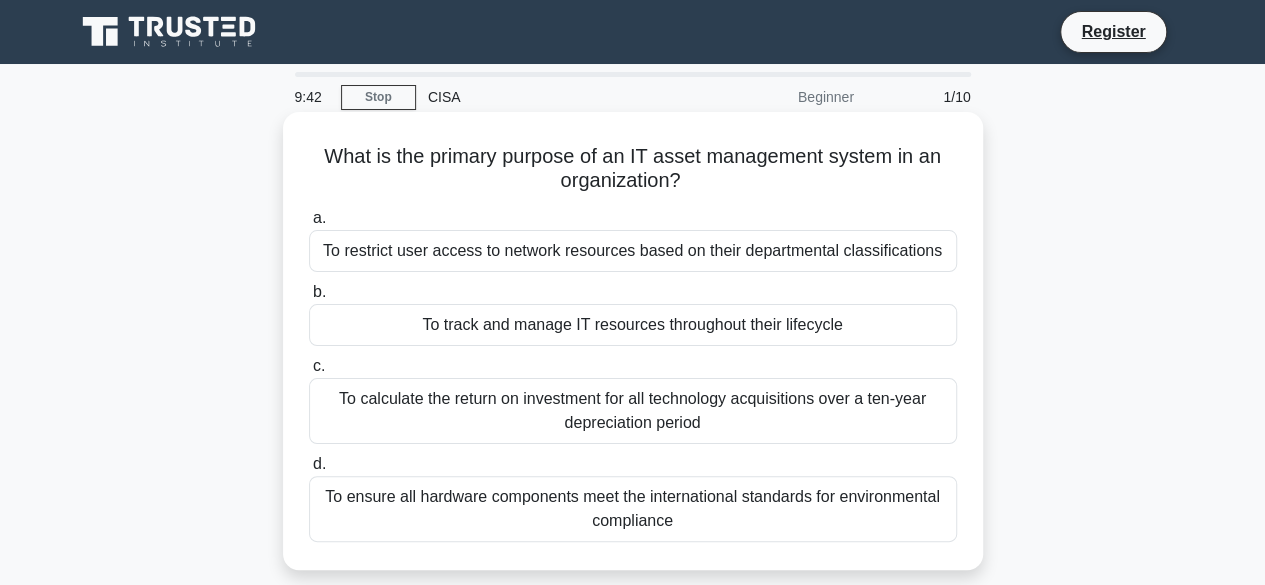 click on "To track and manage IT resources throughout their lifecycle" at bounding box center (633, 325) 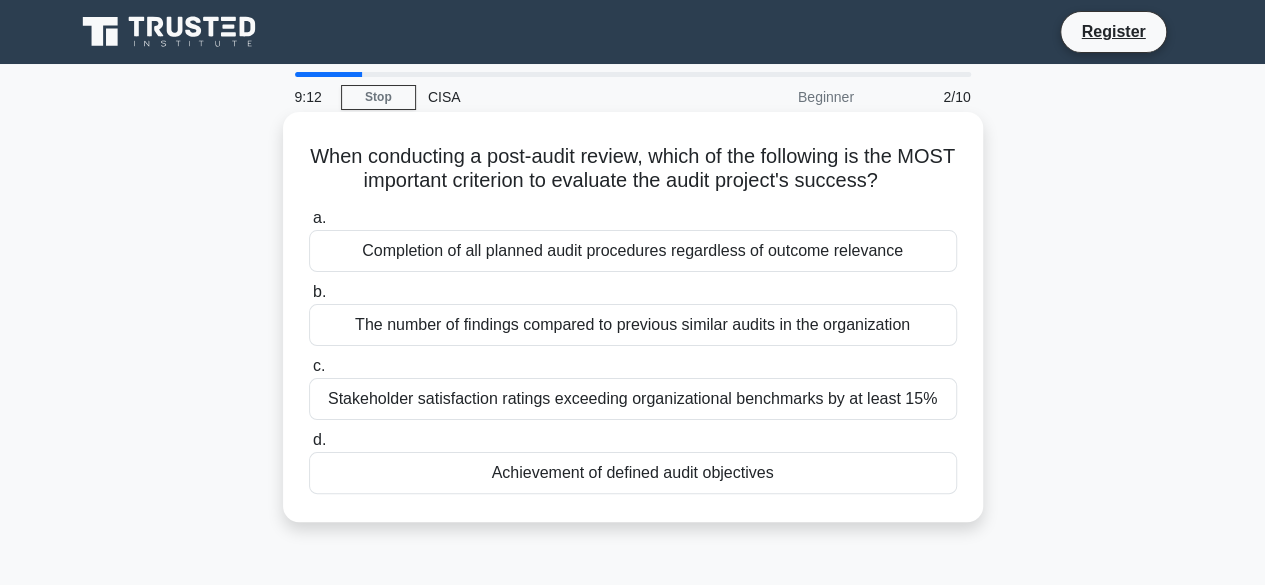 click on "Achievement of defined audit objectives" at bounding box center (633, 473) 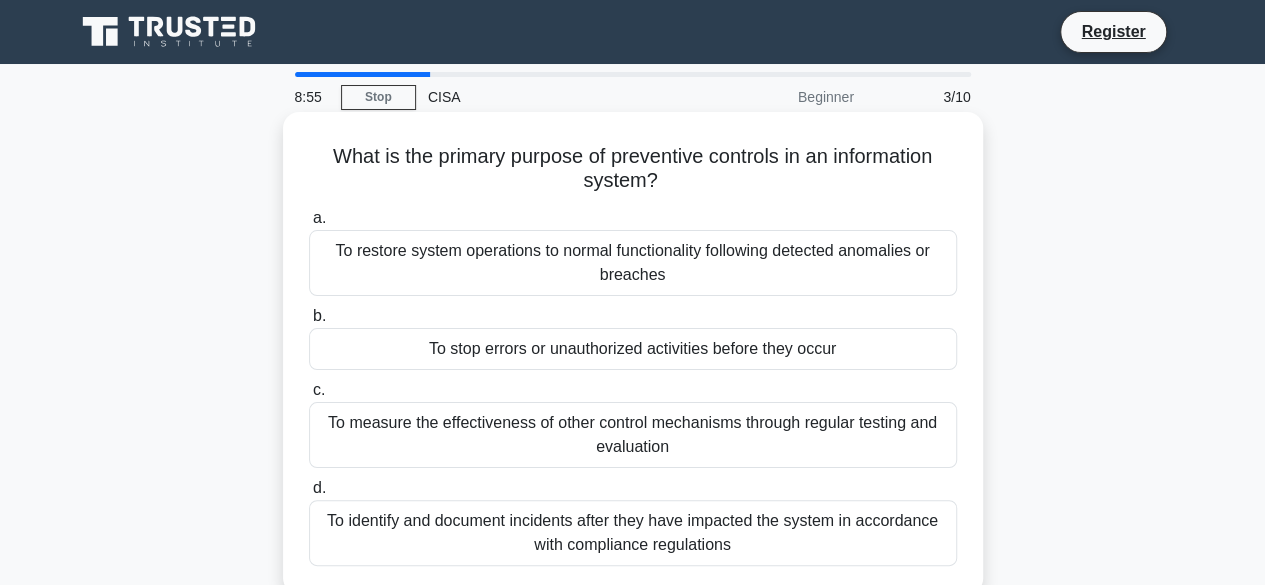 click on "To stop errors or unauthorized activities before they occur" at bounding box center (633, 349) 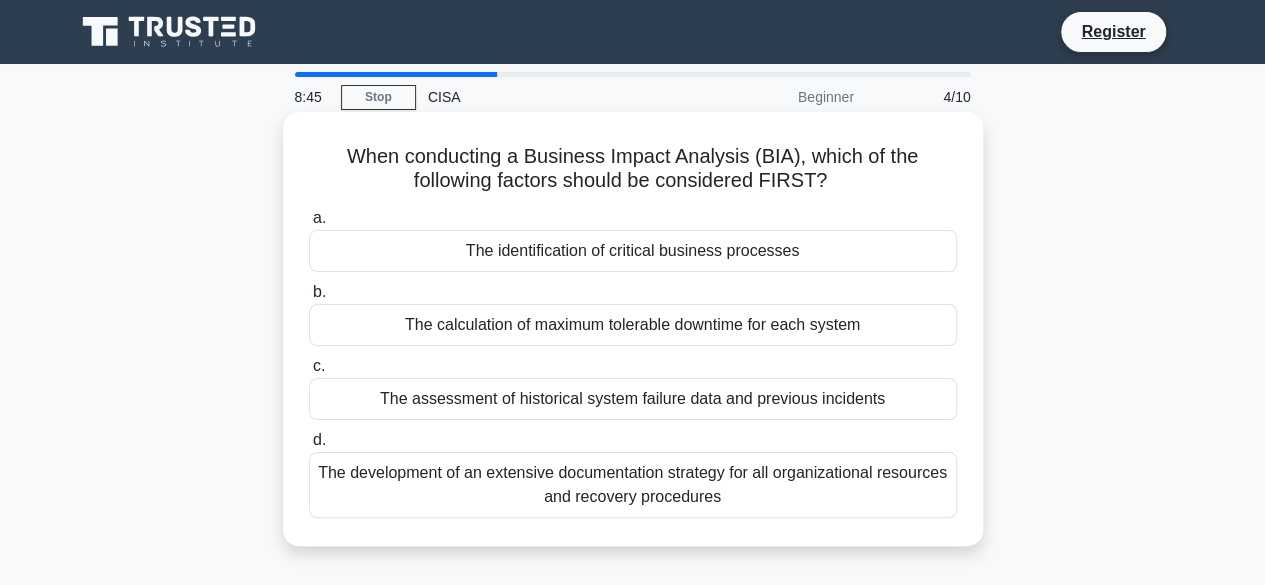 click on "The identification of critical business processes" at bounding box center [633, 251] 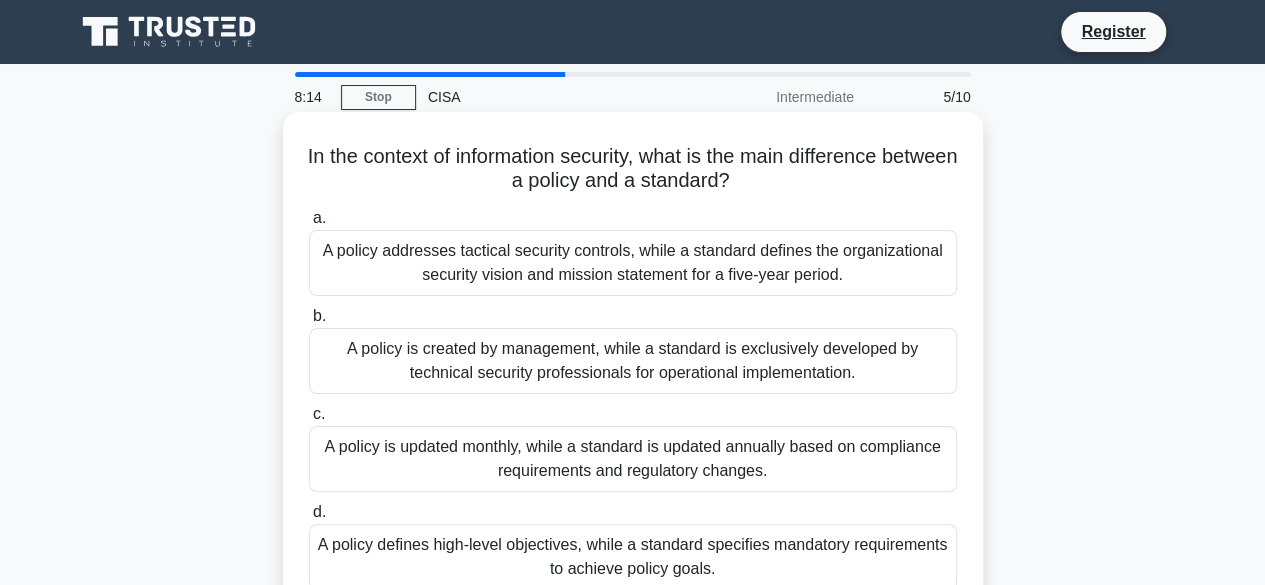 click on "A policy defines high-level objectives, while a standard specifies mandatory requirements to achieve policy goals." at bounding box center (633, 557) 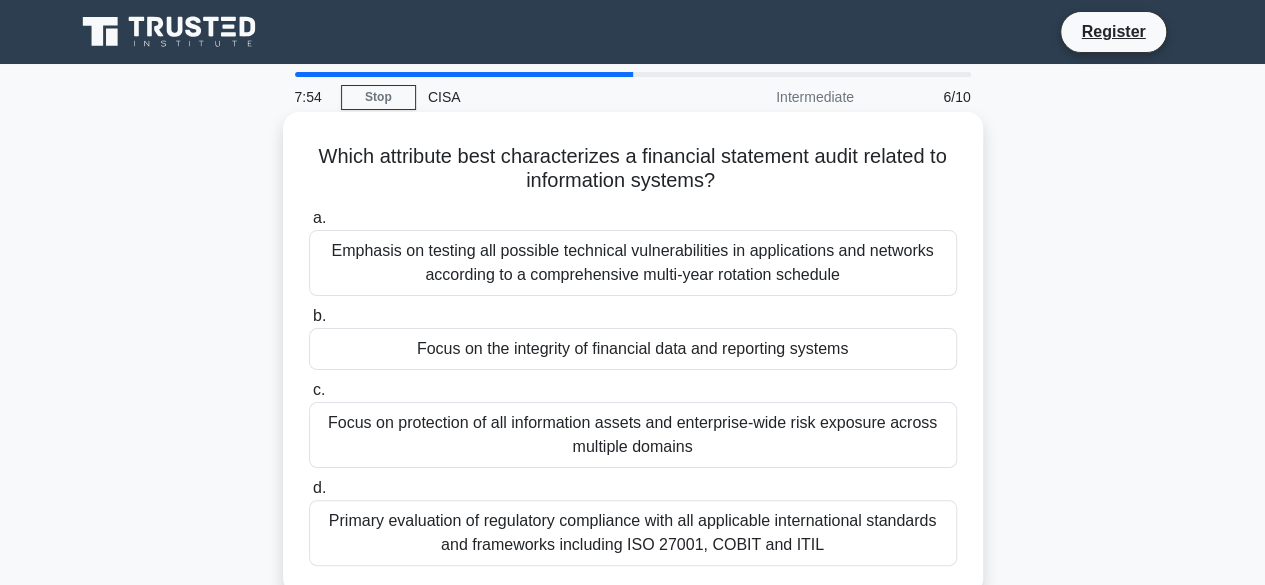 click on "Focus on the integrity of financial data and reporting systems" at bounding box center [633, 349] 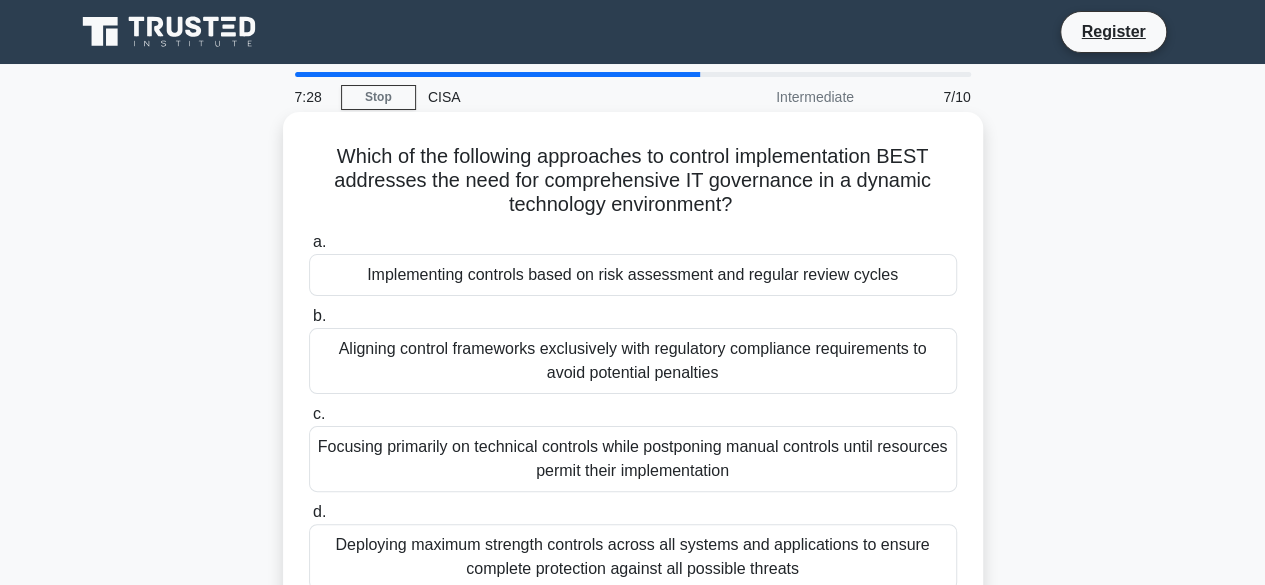 click on "Implementing controls based on risk assessment and regular review cycles" at bounding box center (633, 275) 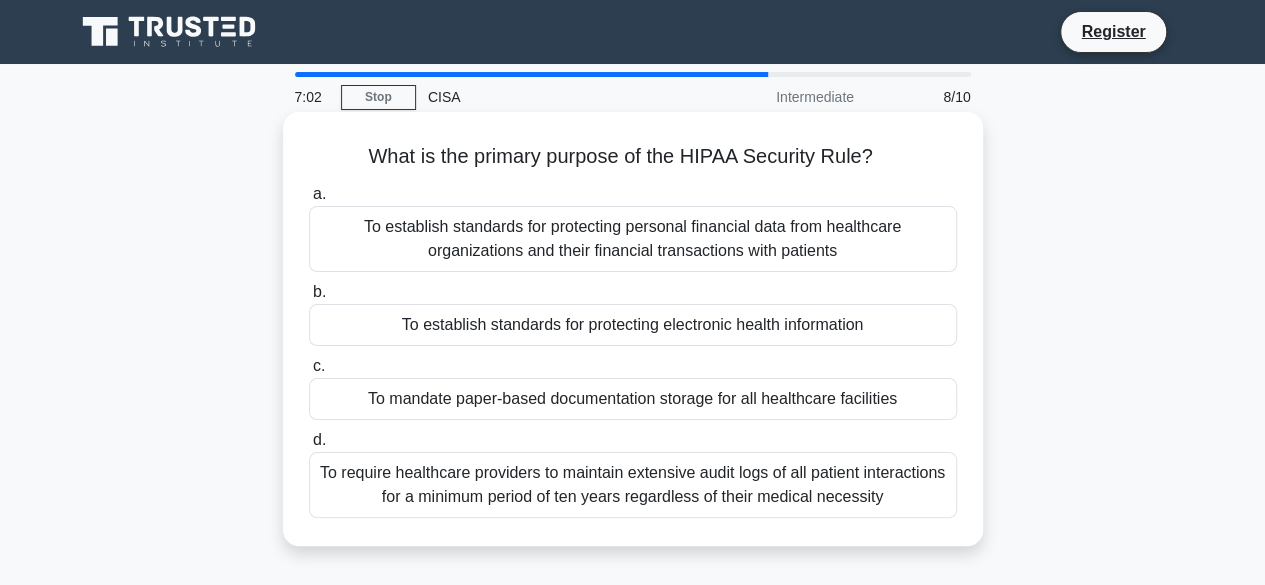 click on "To establish standards for protecting electronic health information" at bounding box center [633, 325] 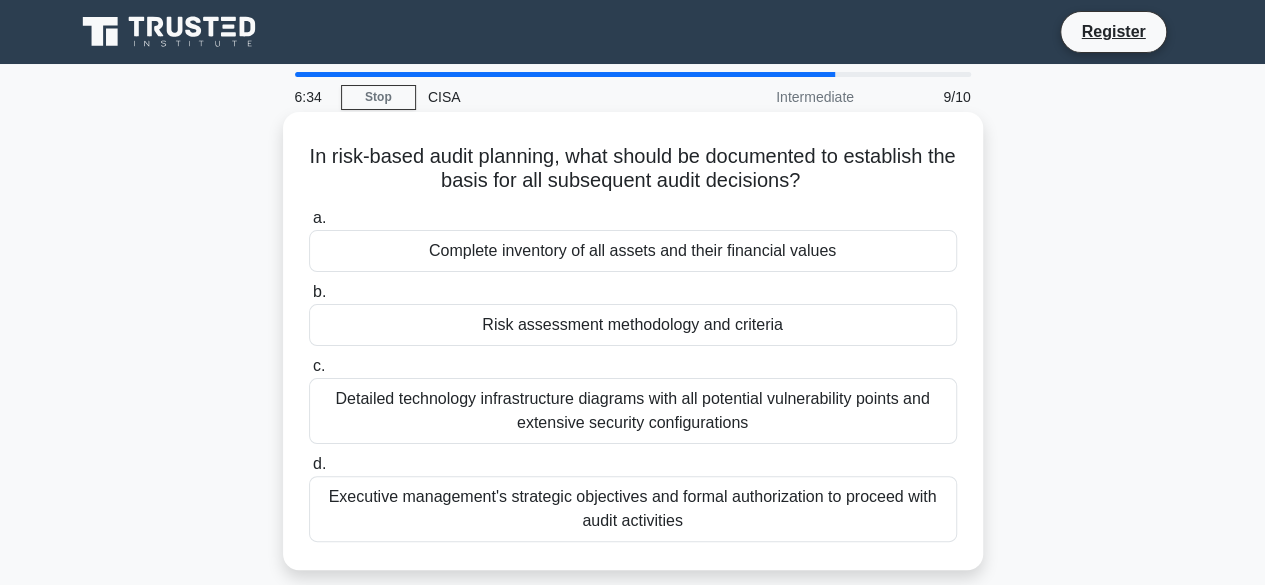 click on "Risk assessment methodology and criteria" at bounding box center [633, 325] 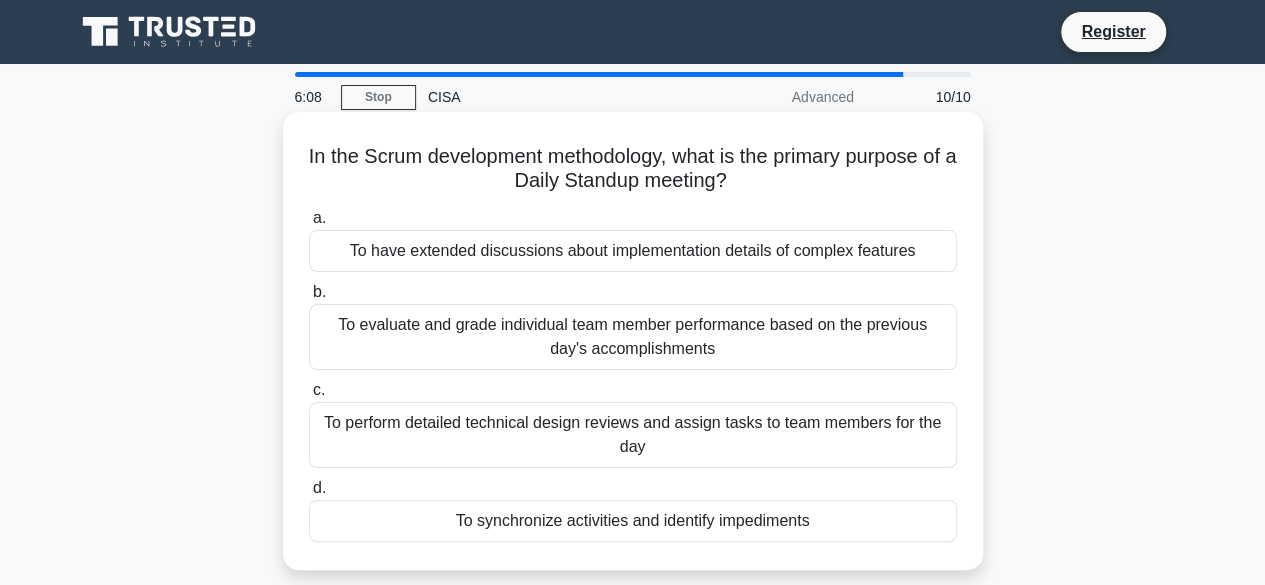 click on "To evaluate and grade individual team member performance based on the previous day's accomplishments" at bounding box center (633, 337) 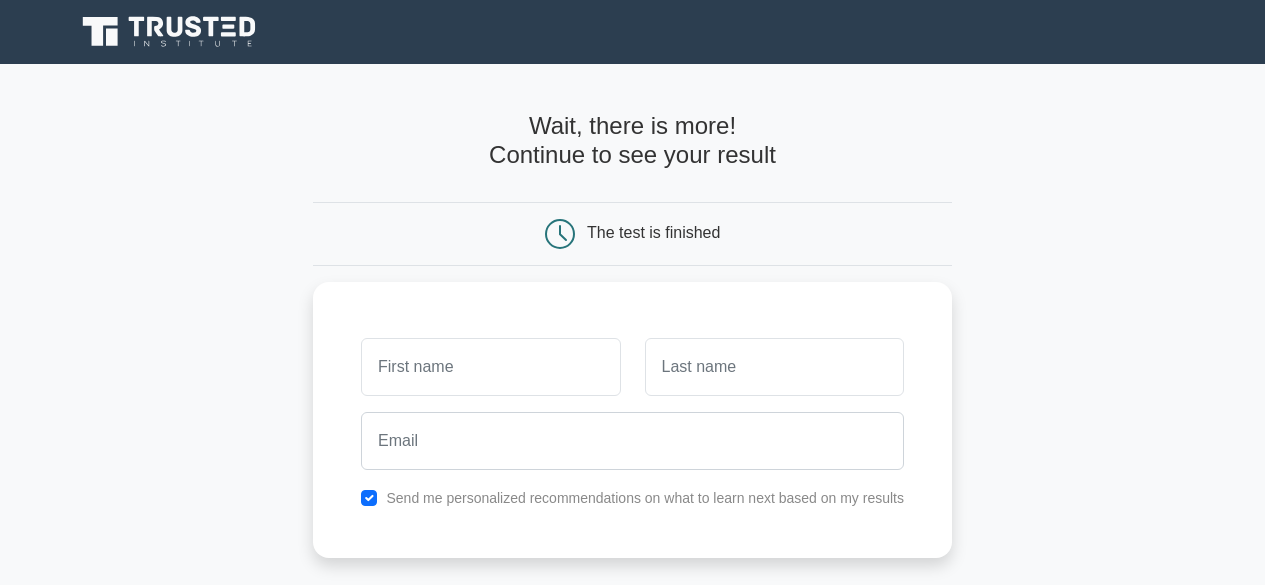 scroll, scrollTop: 0, scrollLeft: 0, axis: both 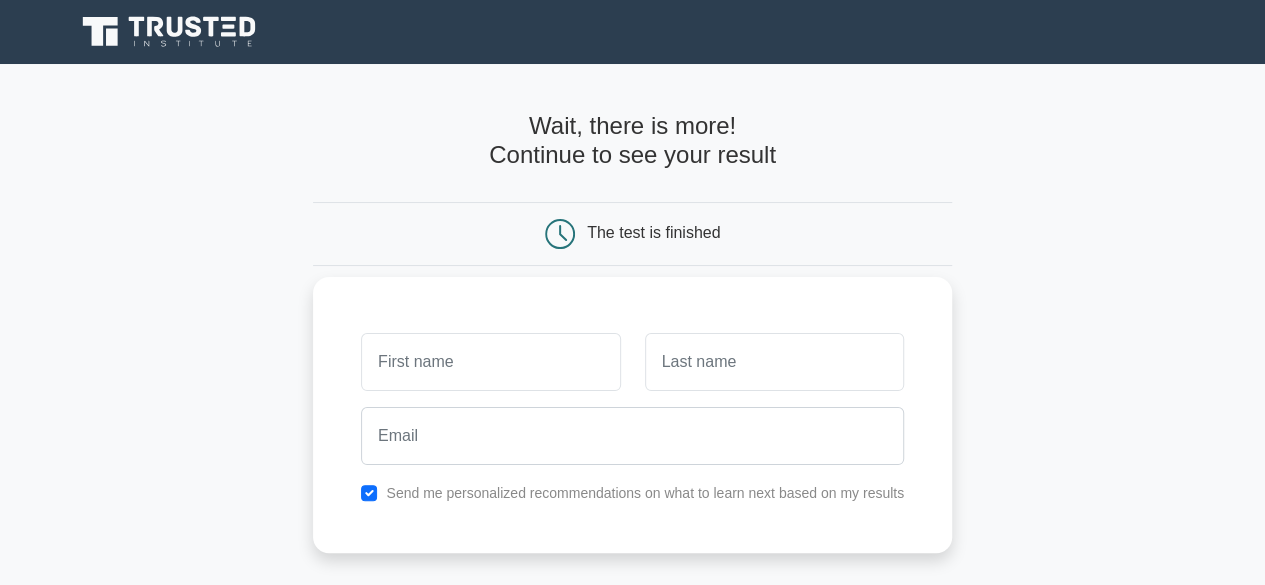 click at bounding box center [490, 362] 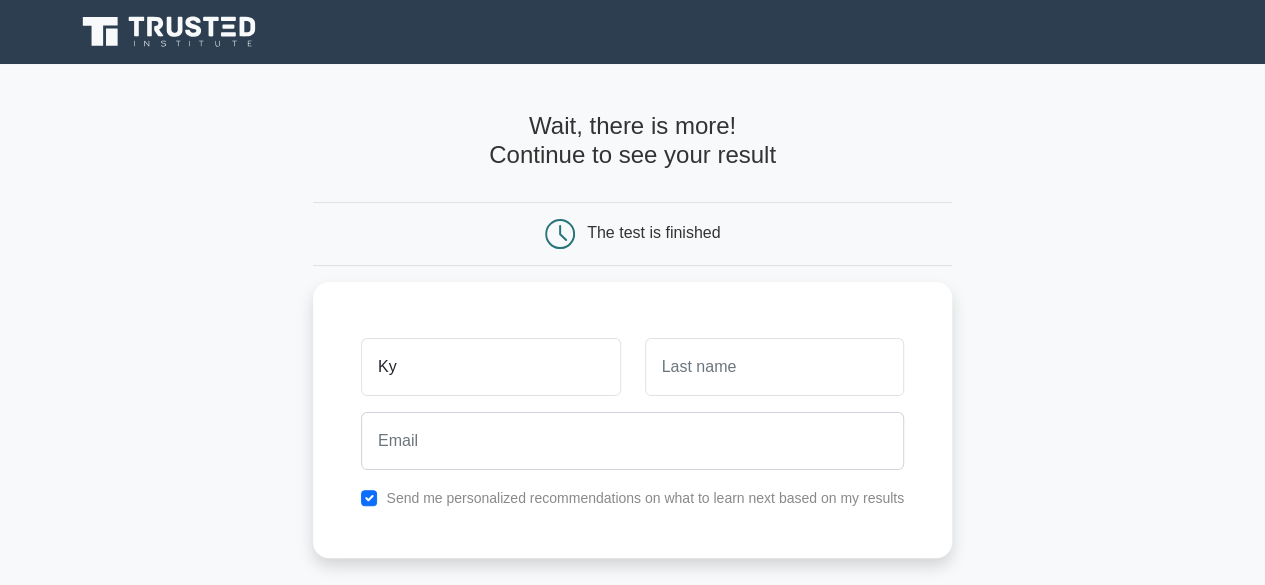 type on "K" 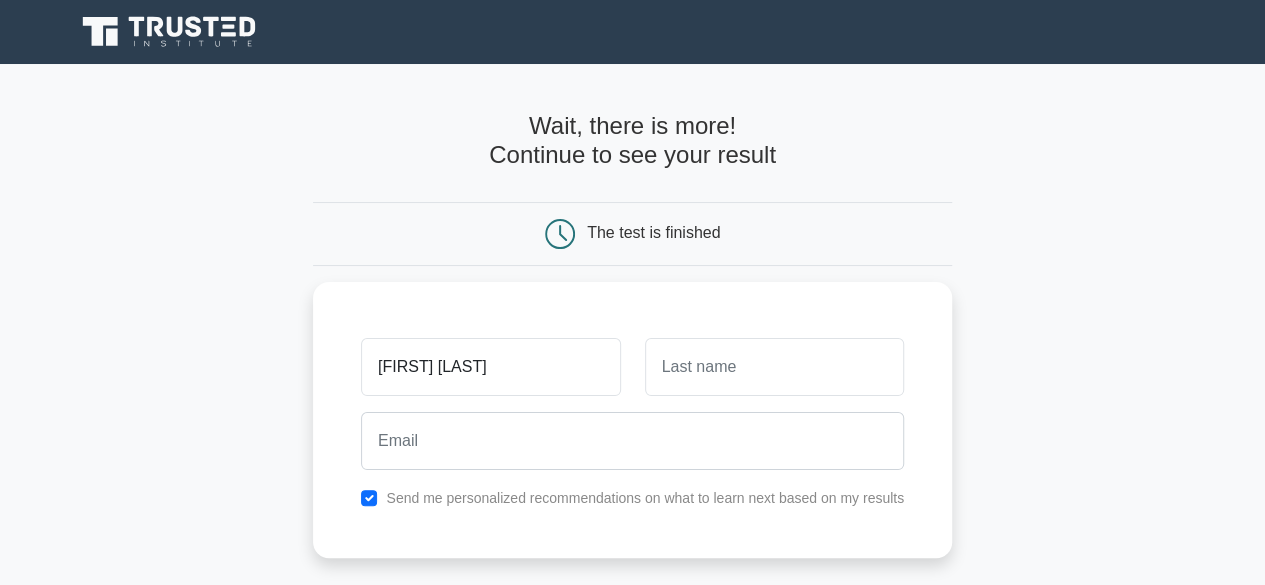 type on "[FIRST] [LAST]" 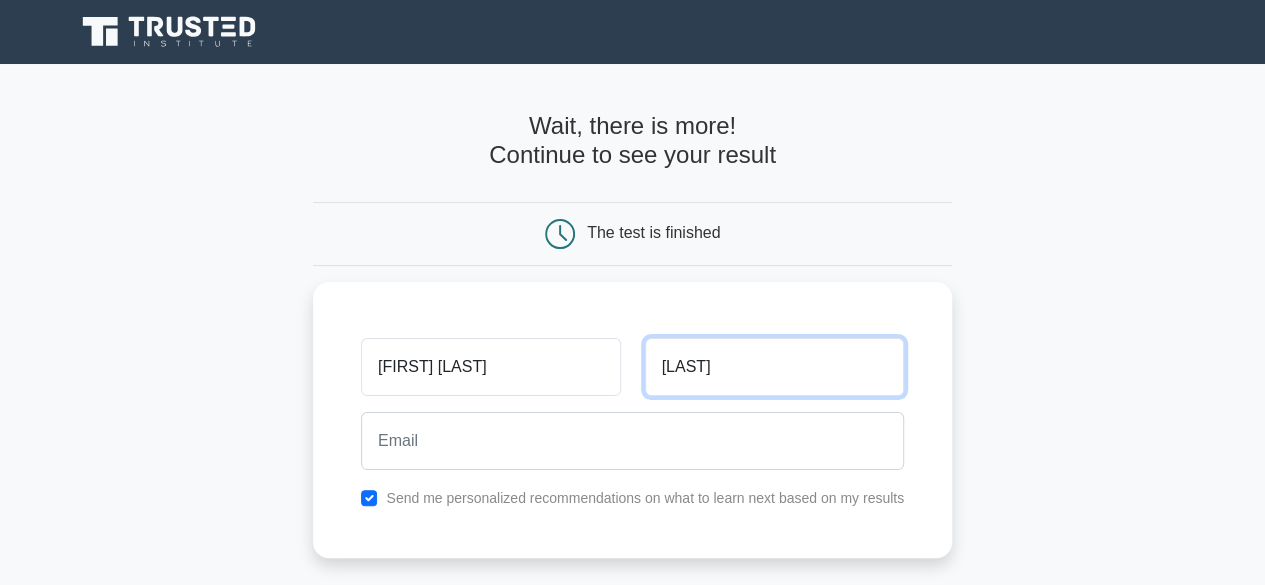 type on "Khaing" 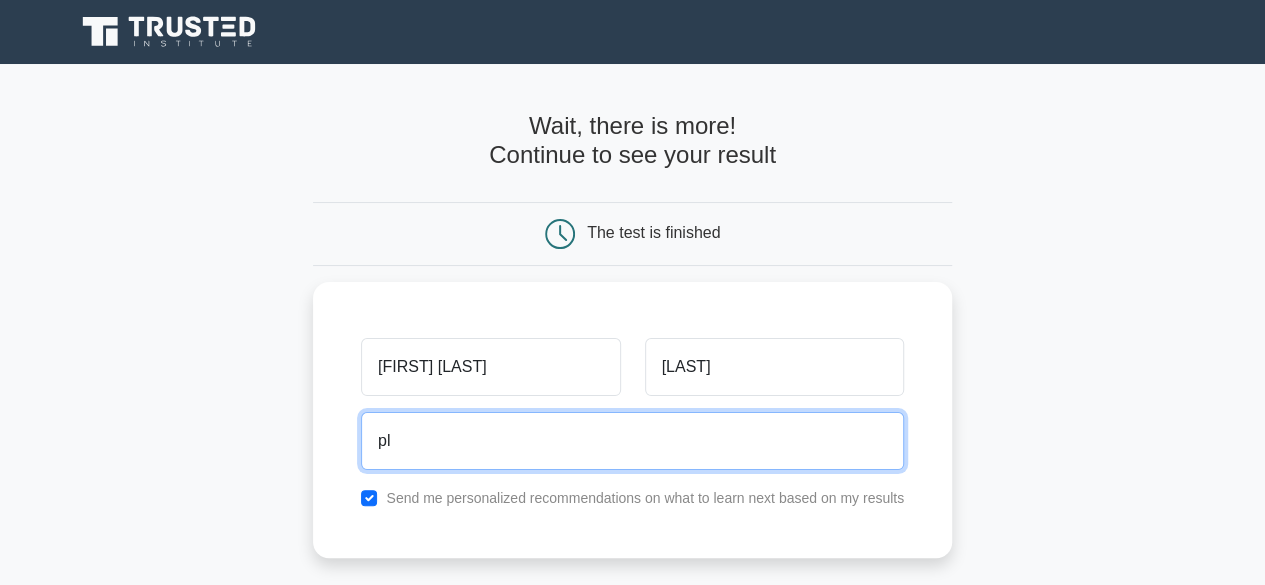 type on "p" 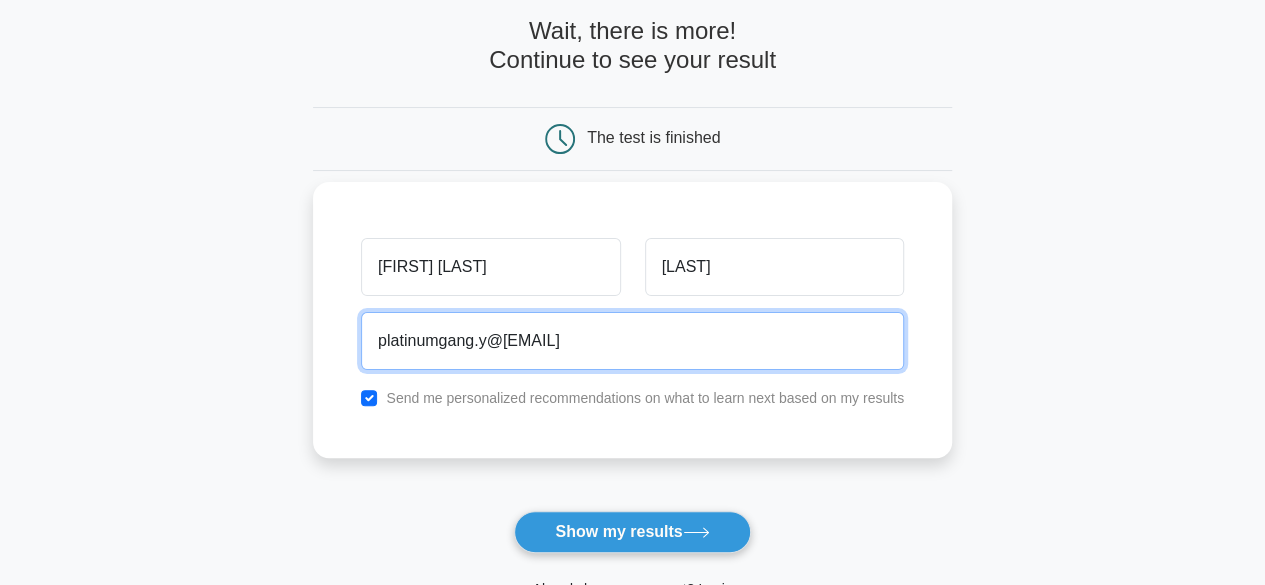 scroll, scrollTop: 200, scrollLeft: 0, axis: vertical 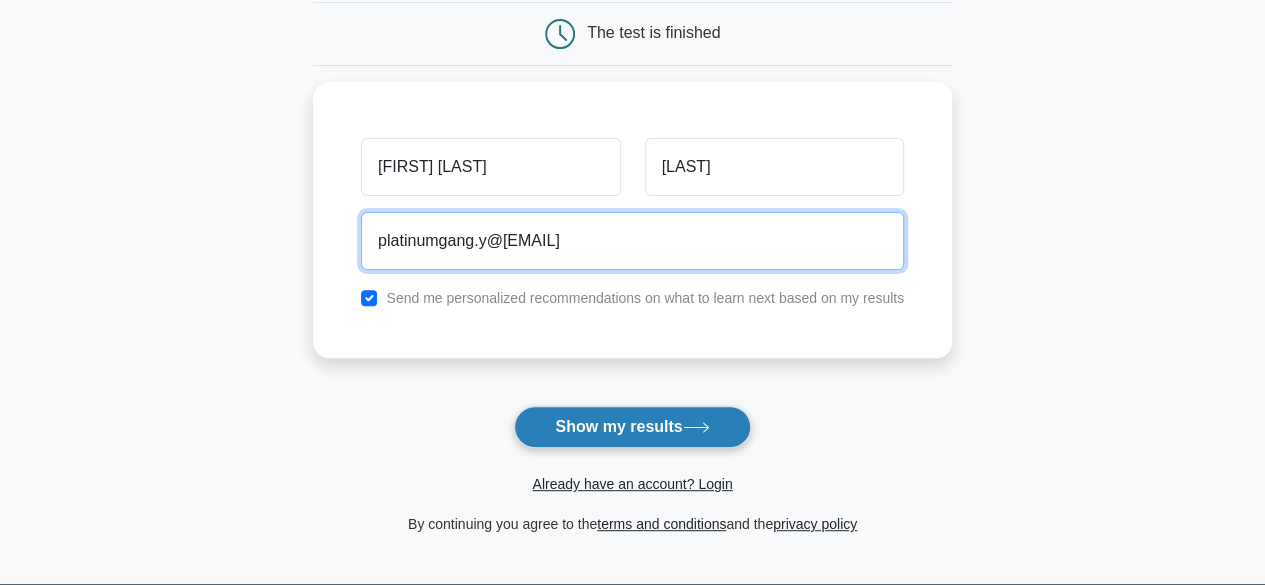 type on "platinumgang.y@gmail.com" 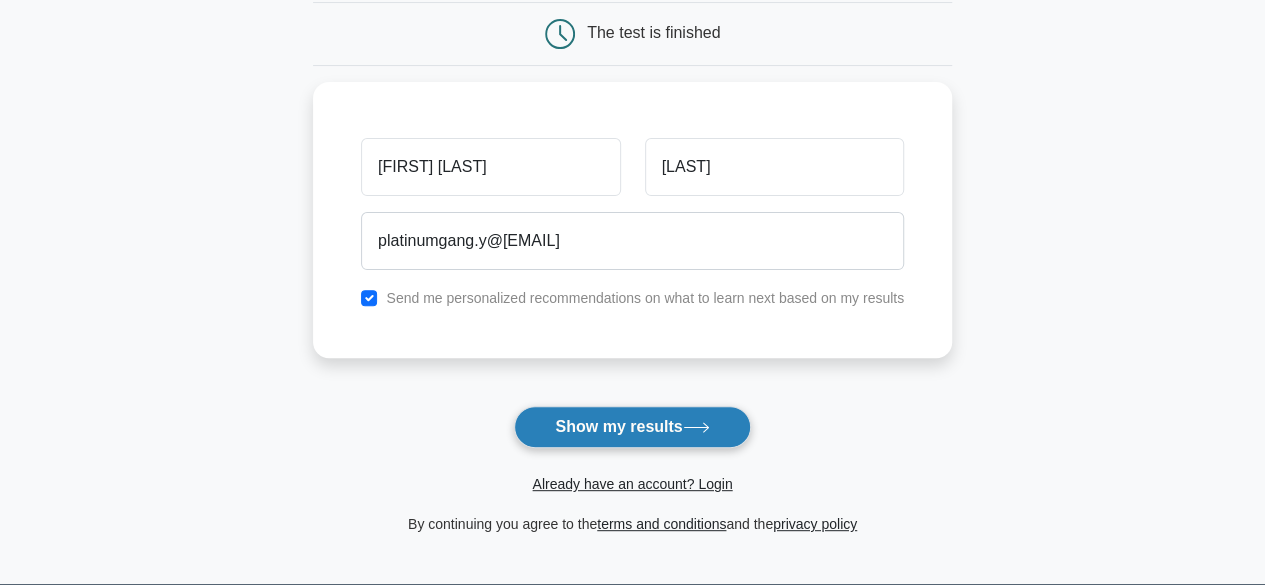 click on "Show my results" at bounding box center (632, 427) 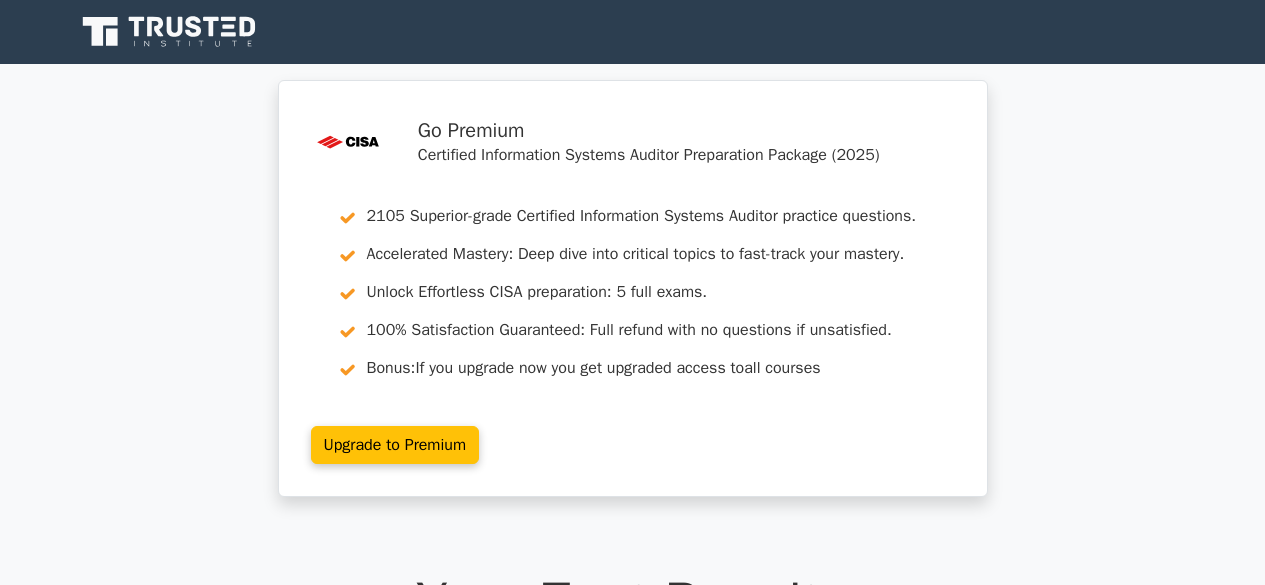 scroll, scrollTop: 0, scrollLeft: 0, axis: both 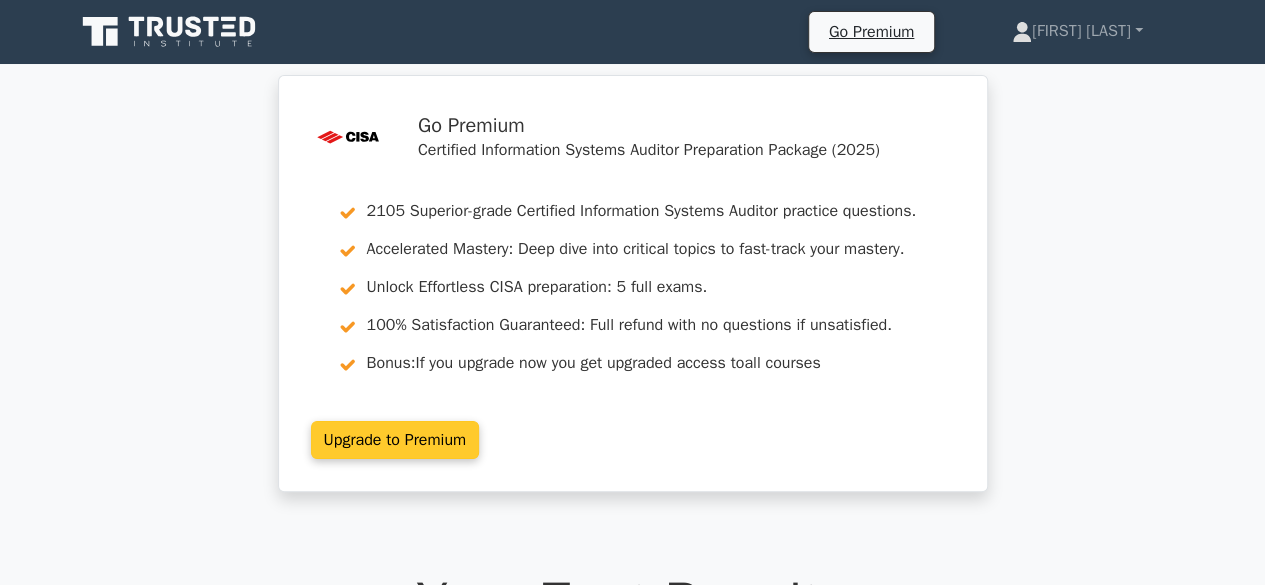 click on "Upgrade to Premium" at bounding box center [395, 440] 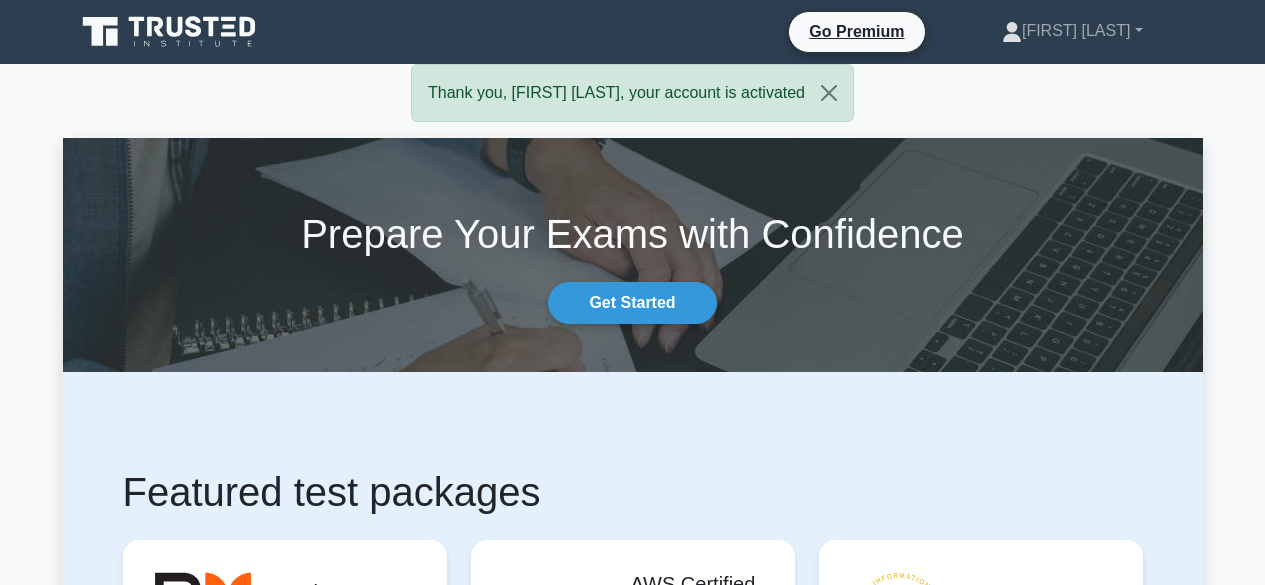 scroll, scrollTop: 0, scrollLeft: 0, axis: both 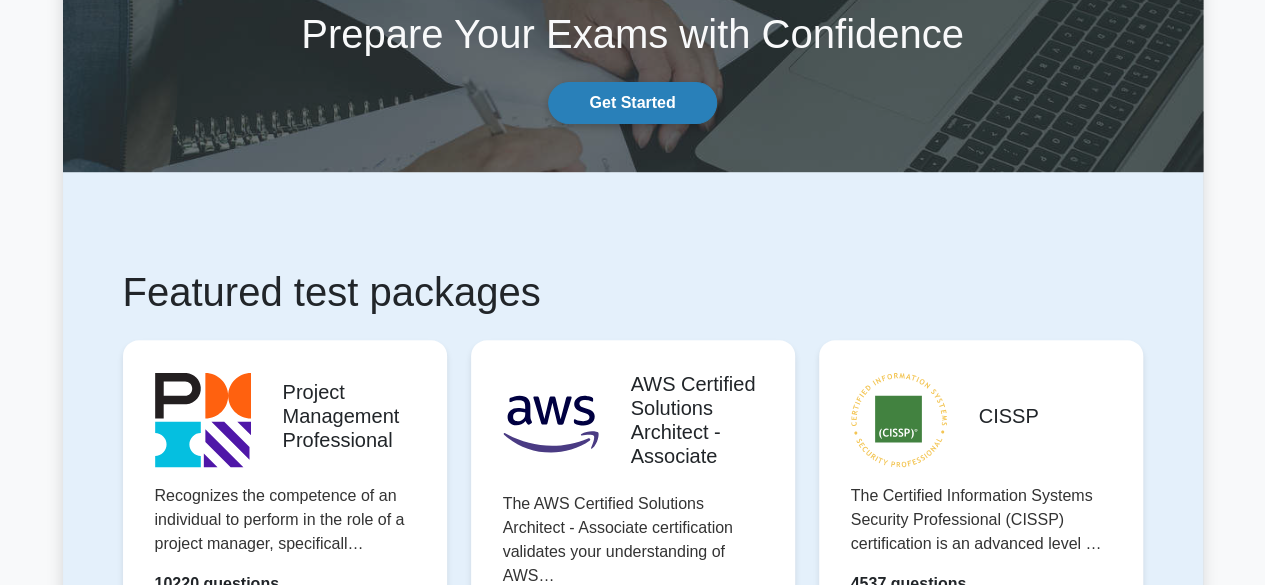 click on "Get Started" at bounding box center [632, 103] 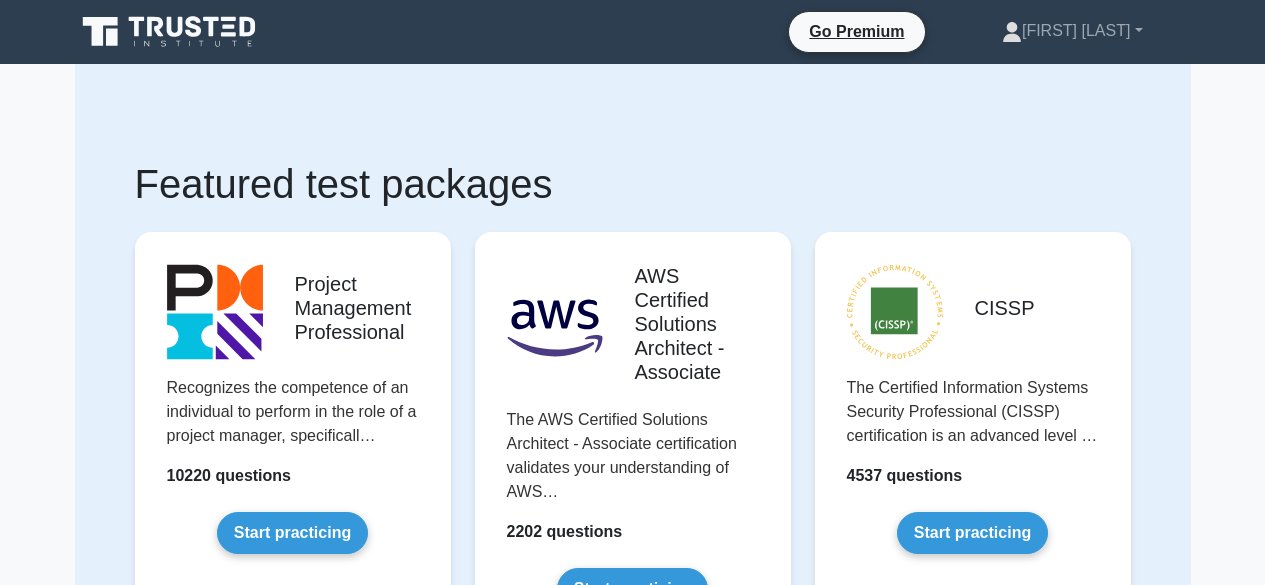 scroll, scrollTop: 0, scrollLeft: 0, axis: both 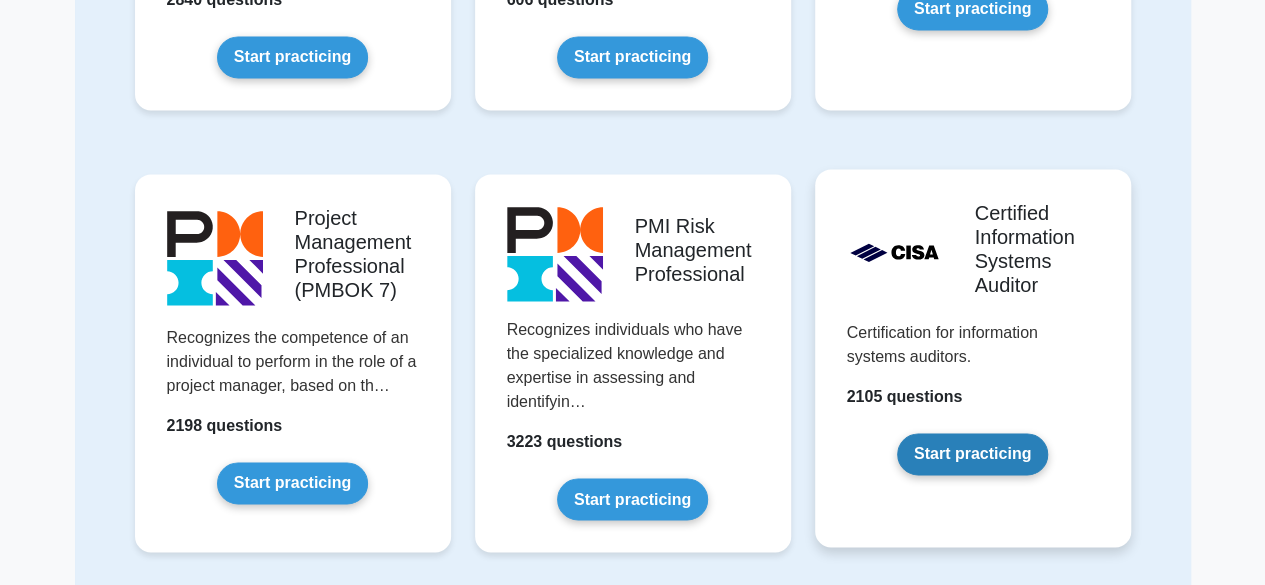click on "Start practicing" at bounding box center [972, 454] 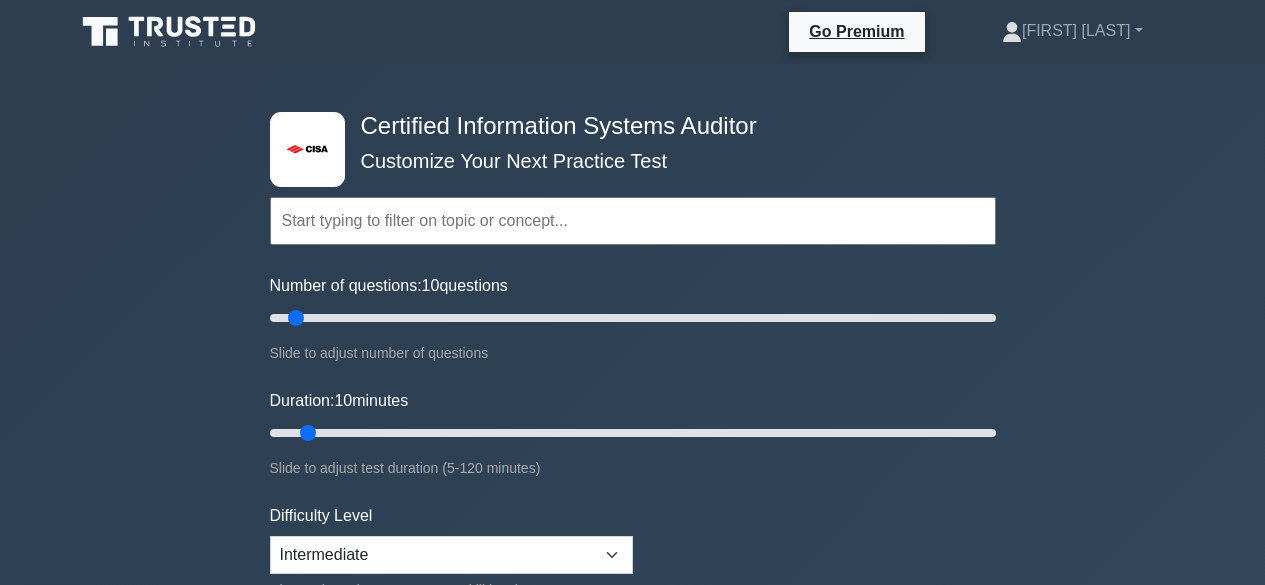 scroll, scrollTop: 0, scrollLeft: 0, axis: both 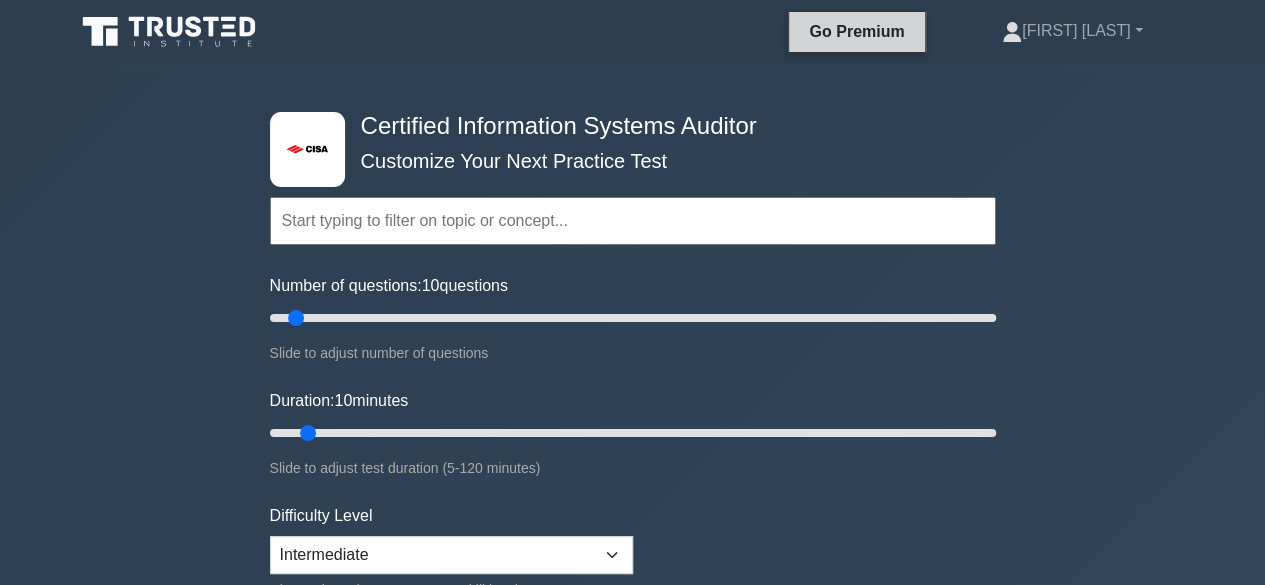 click on "Go Premium" at bounding box center [856, 31] 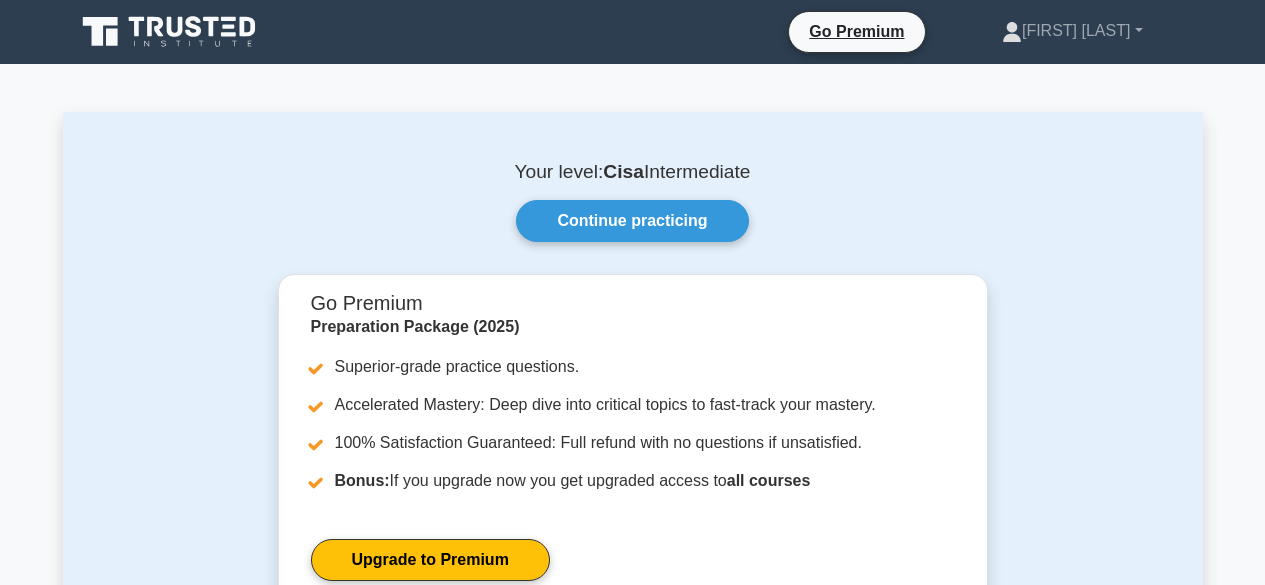 scroll, scrollTop: 0, scrollLeft: 0, axis: both 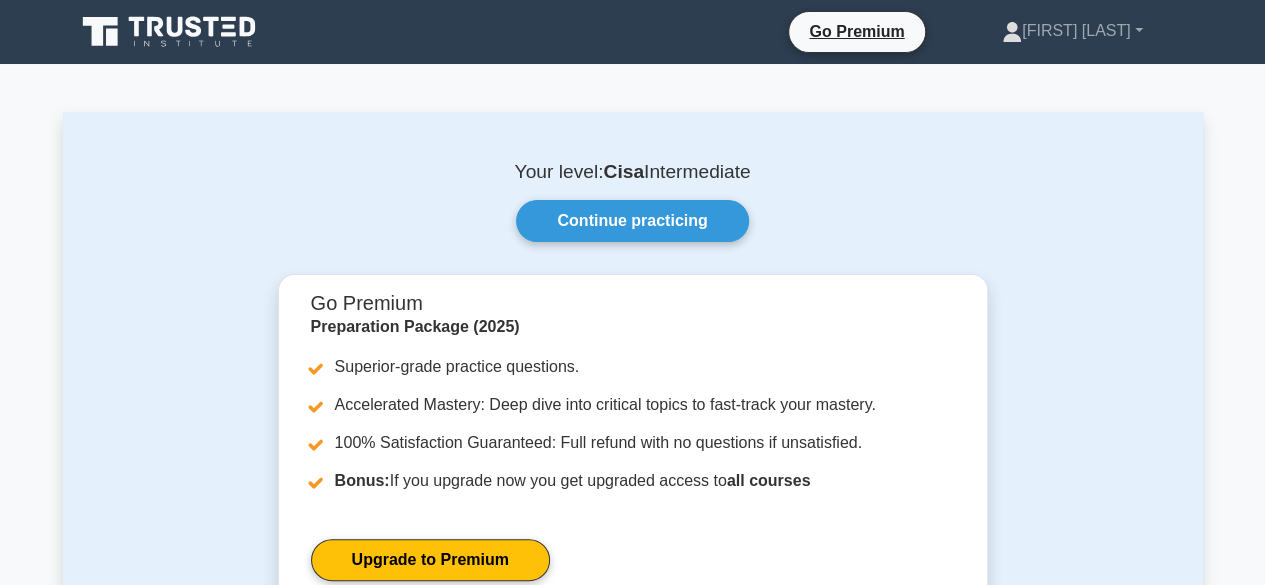 click 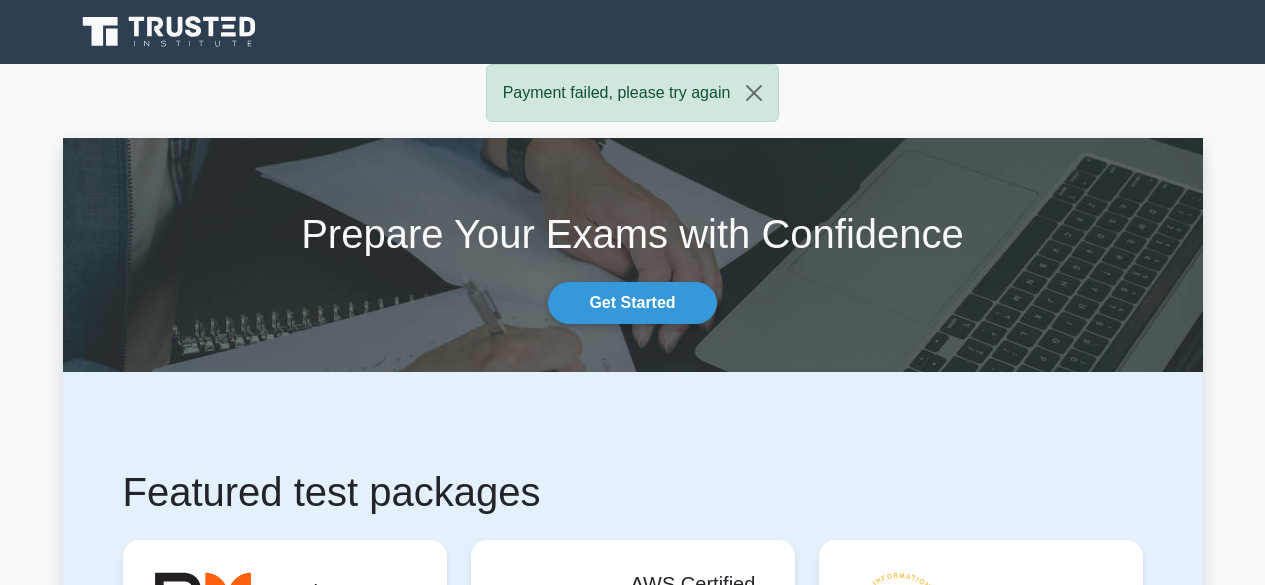 scroll, scrollTop: 0, scrollLeft: 0, axis: both 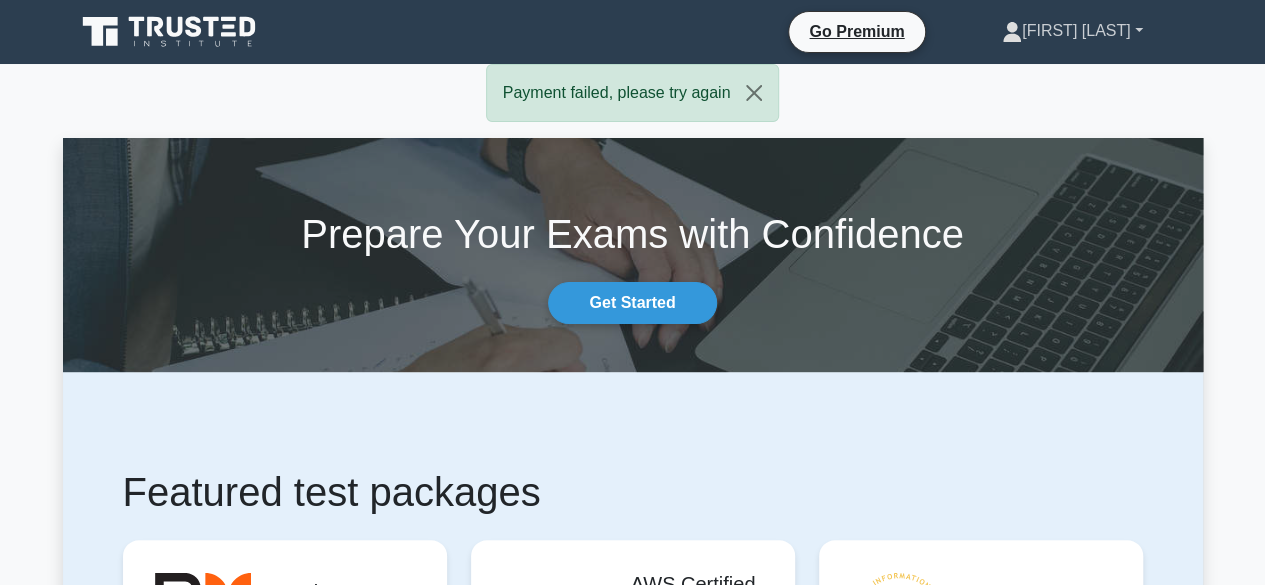 click on "[FIRST] [LAST]" at bounding box center (1072, 31) 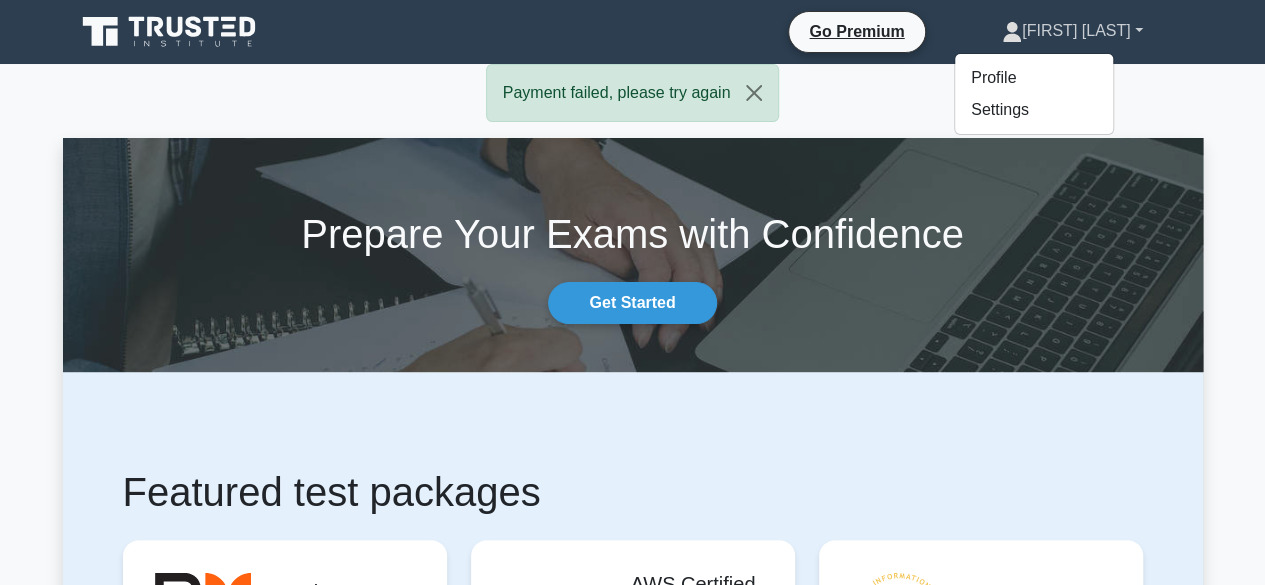 click on "[FIRST] [LAST]" at bounding box center [1072, 31] 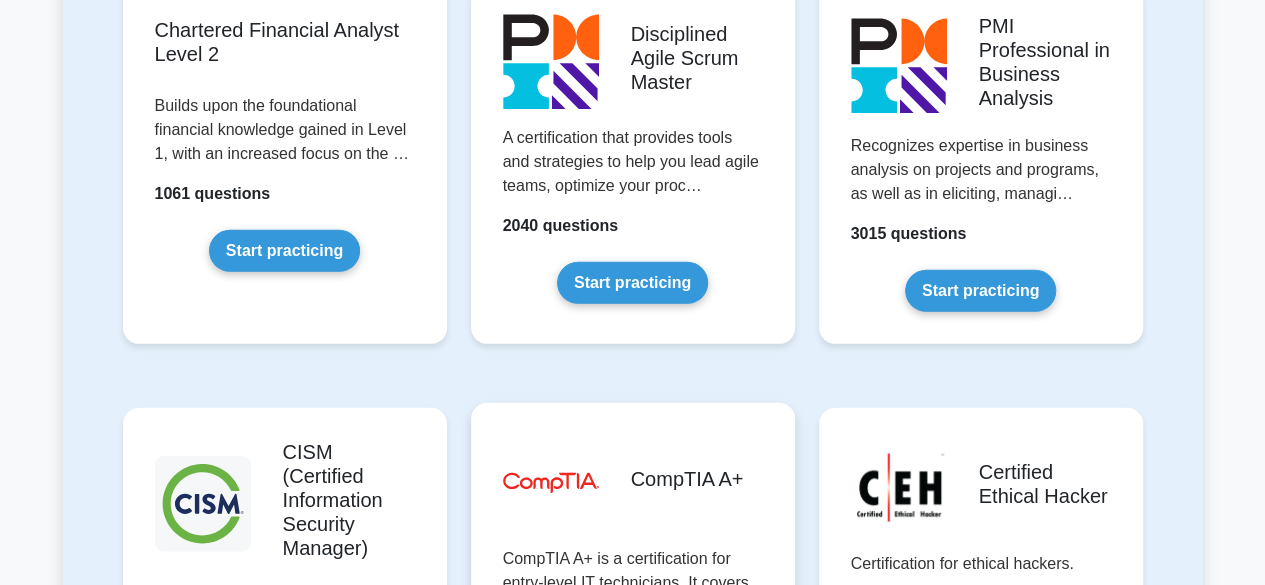 scroll, scrollTop: 2600, scrollLeft: 0, axis: vertical 